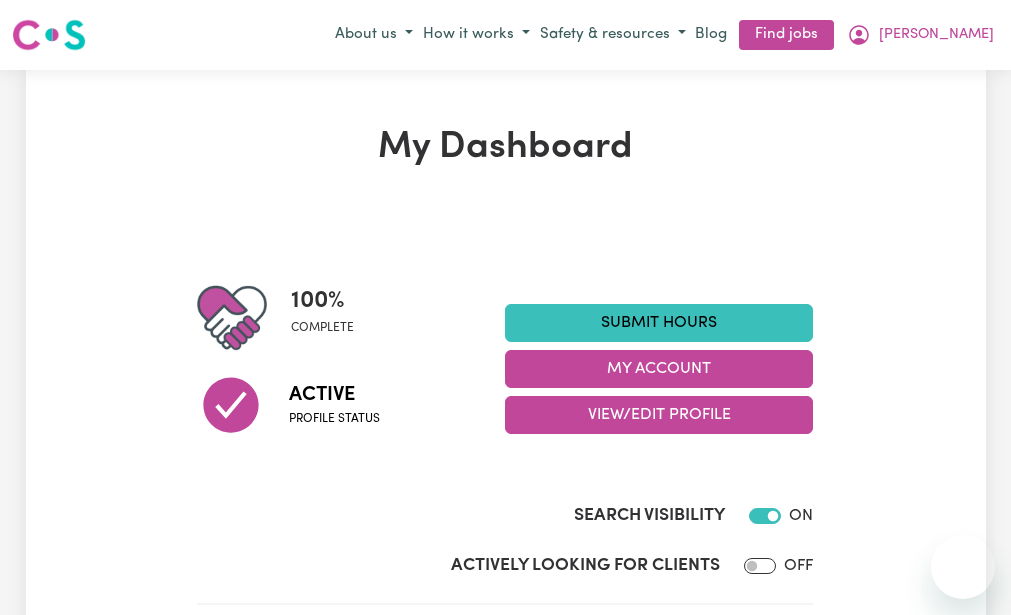 scroll, scrollTop: 0, scrollLeft: 0, axis: both 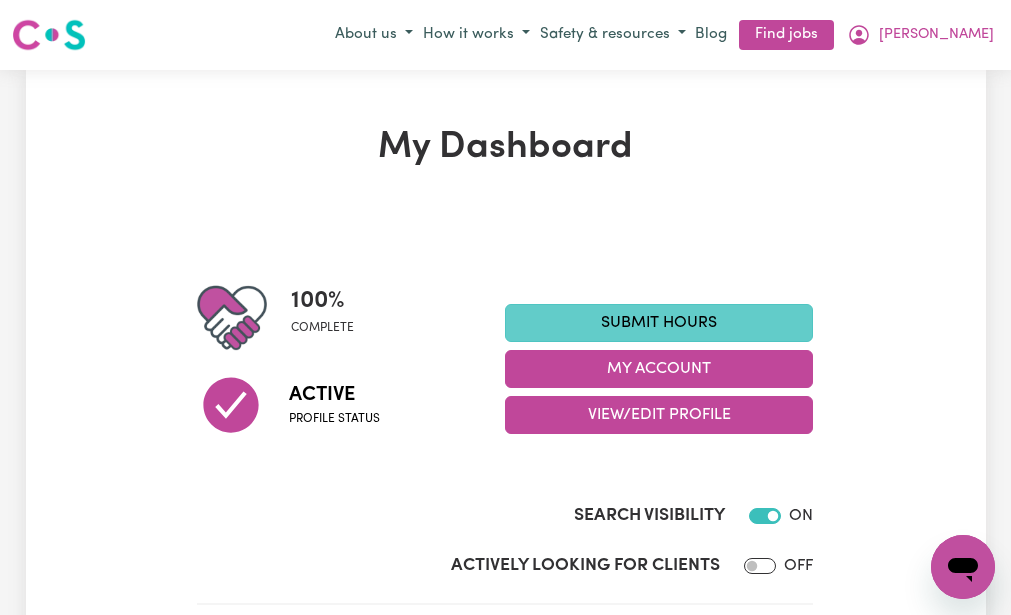 click on "Submit Hours" at bounding box center [659, 323] 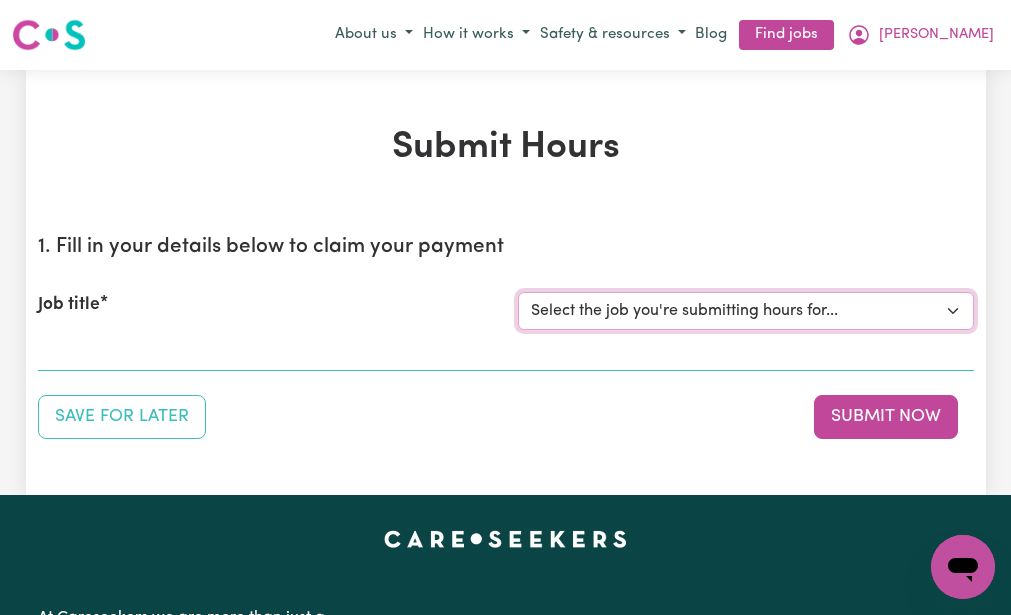 click on "Select the job you're submitting hours for... [[PERSON_NAME] (NDIS number: 430246936)] Assistance with Decluttering needed in [GEOGRAPHIC_DATA]" at bounding box center [746, 311] 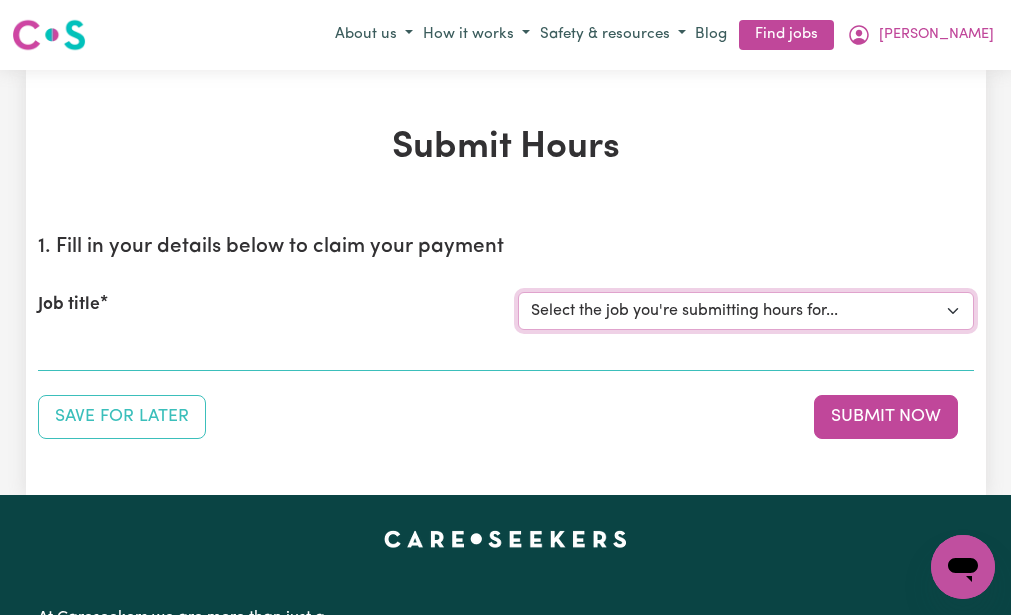 select on "3393" 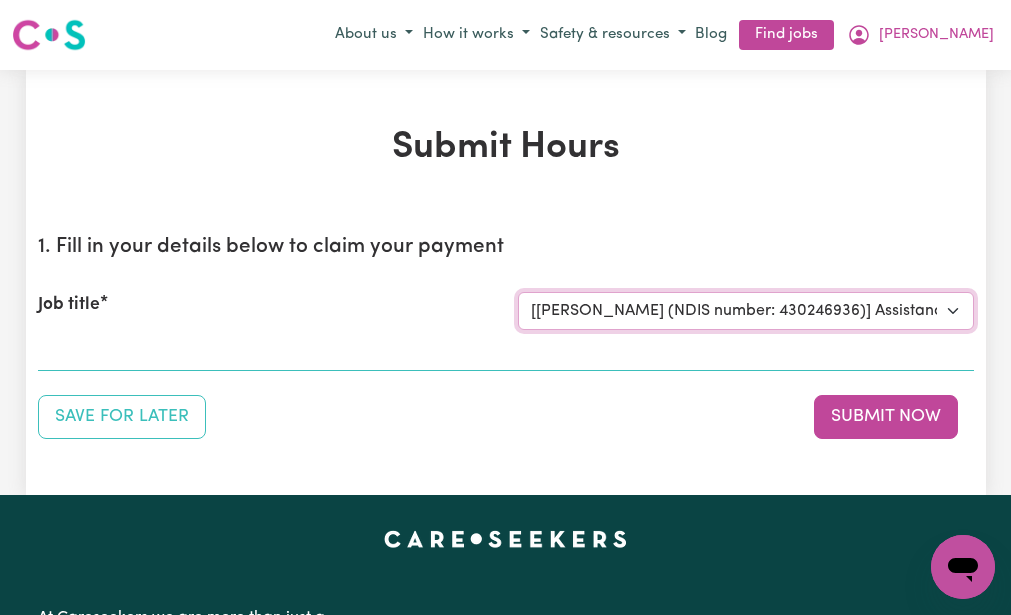 click on "Select the job you're submitting hours for... [[PERSON_NAME] (NDIS number: 430246936)] Assistance with Decluttering needed in [GEOGRAPHIC_DATA]" at bounding box center (746, 311) 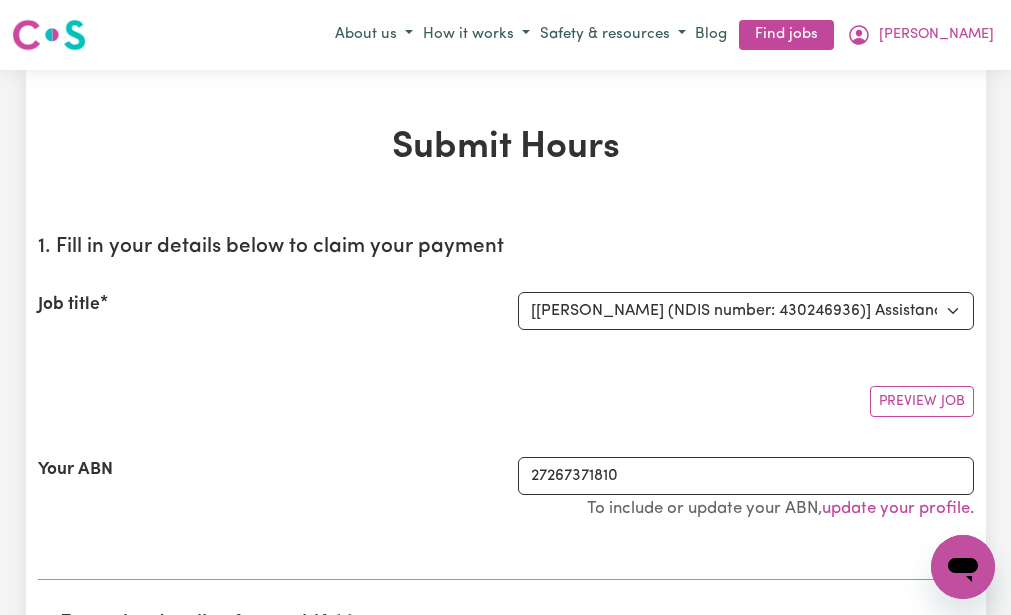 click on "Preview Job" at bounding box center [506, 393] 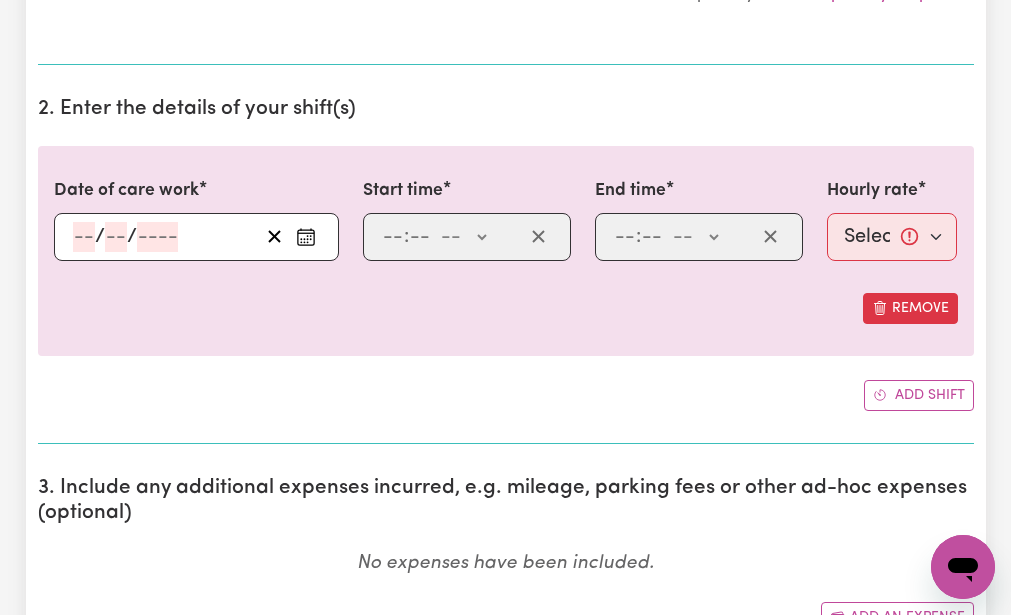 scroll, scrollTop: 520, scrollLeft: 0, axis: vertical 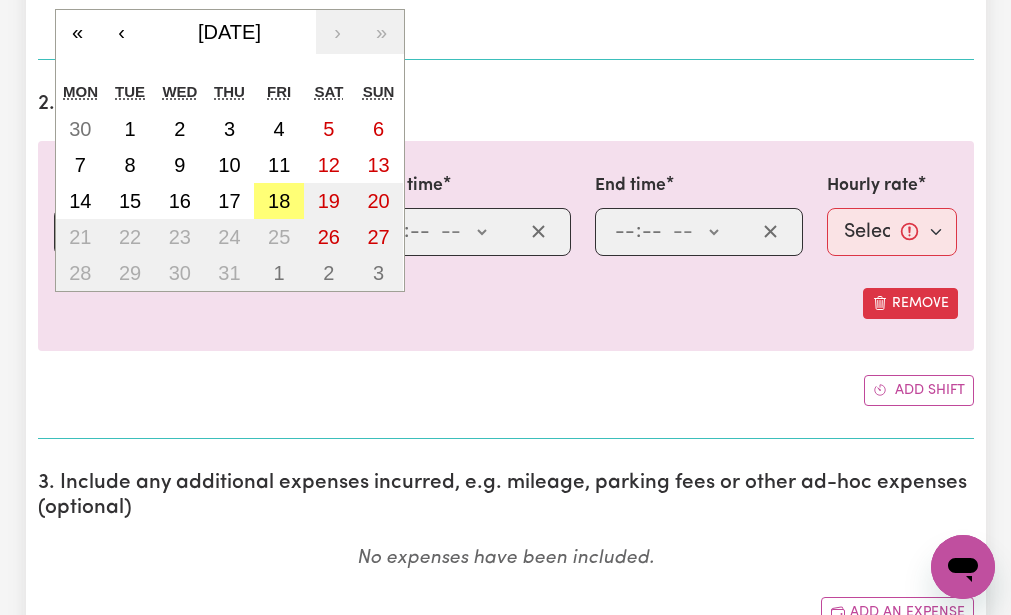 click on "/ / « ‹ [DATE] › » Mon Tue Wed Thu Fri Sat Sun 30 1 2 3 4 5 6 7 8 9 10 11 12 13 14 15 16 17 18 19 20 21 22 23 24 25 26 27 28 29 30 31 1 2 3" at bounding box center (196, 232) 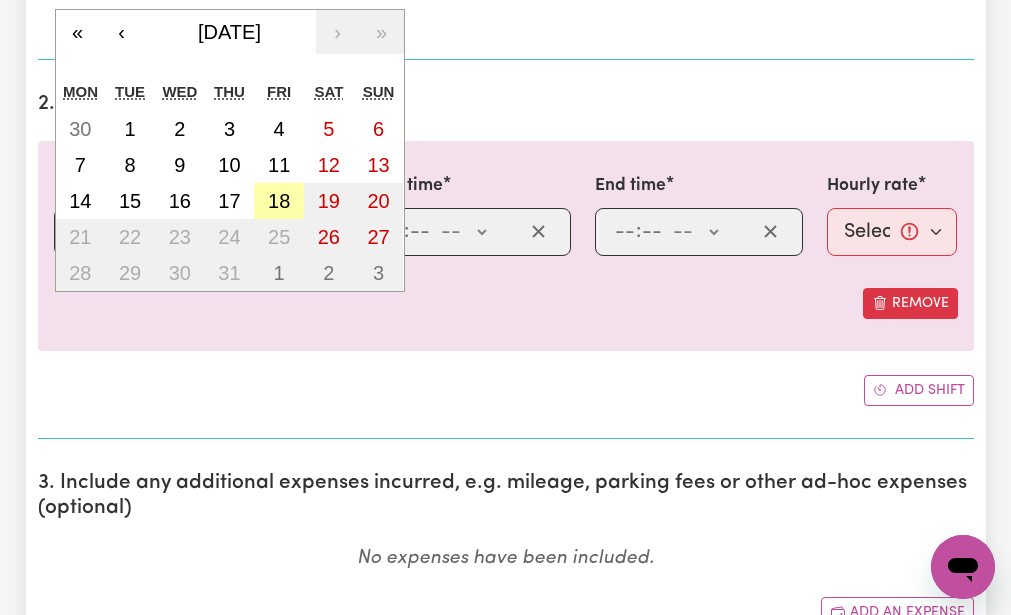 click on "18" at bounding box center [279, 201] 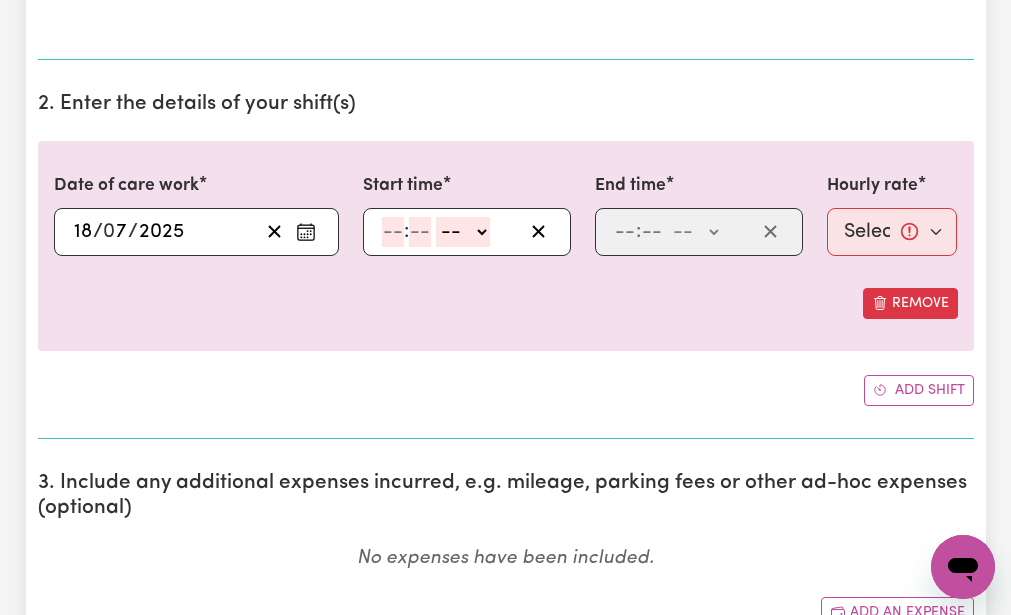 click 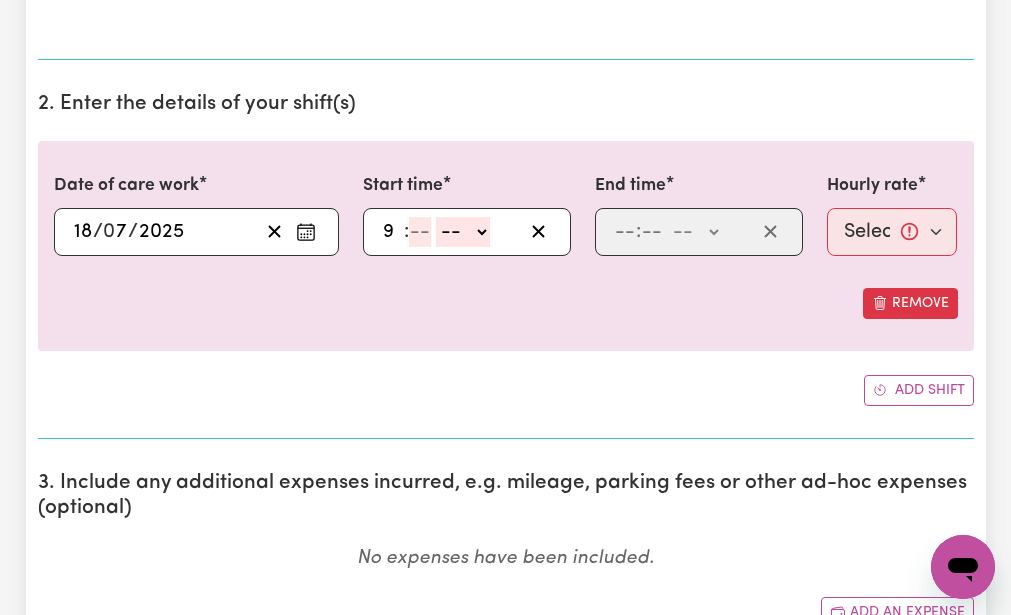 type on "9" 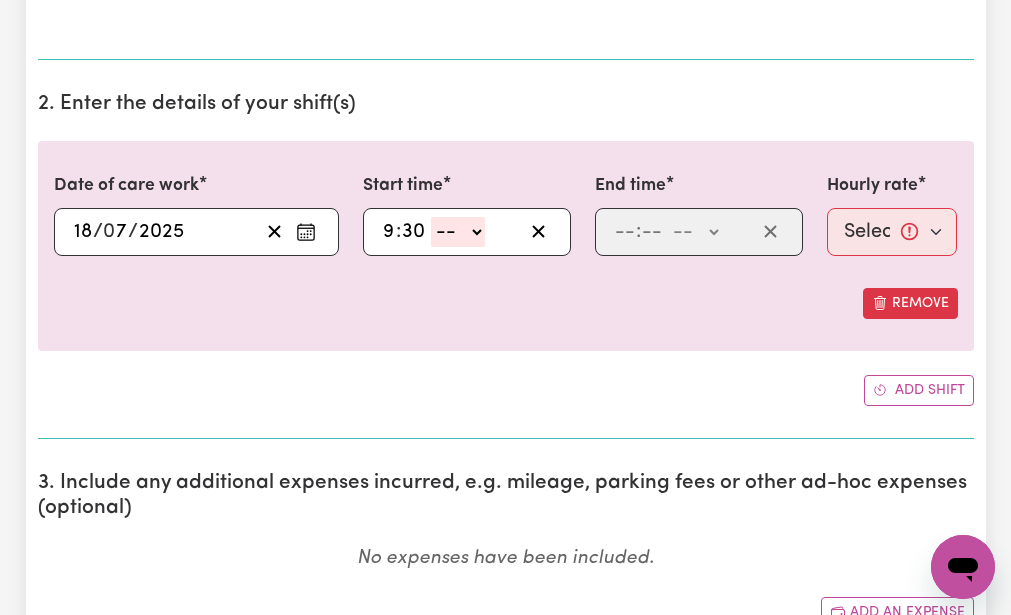 type on "30" 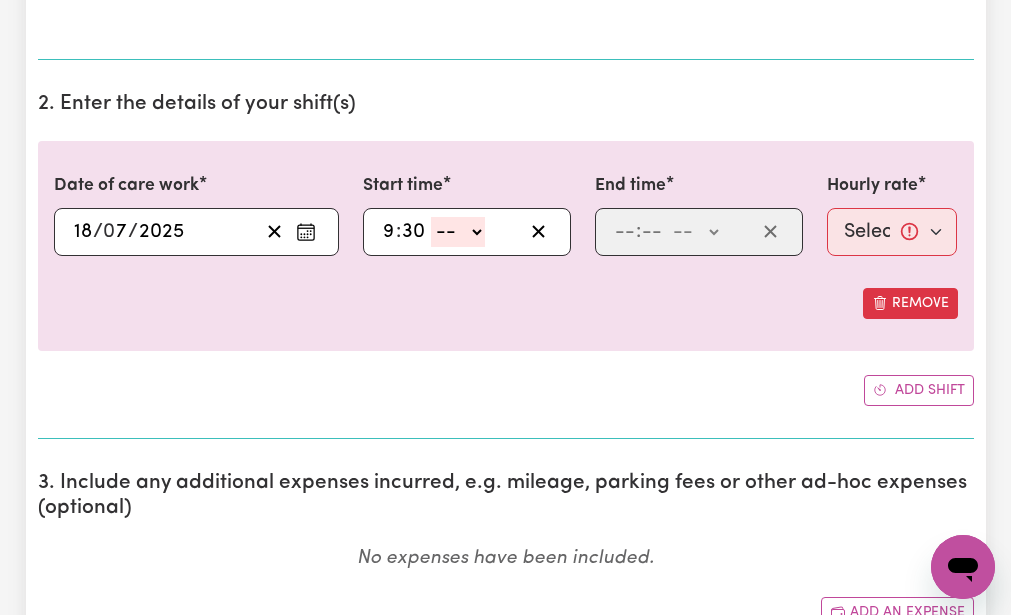 select on "am" 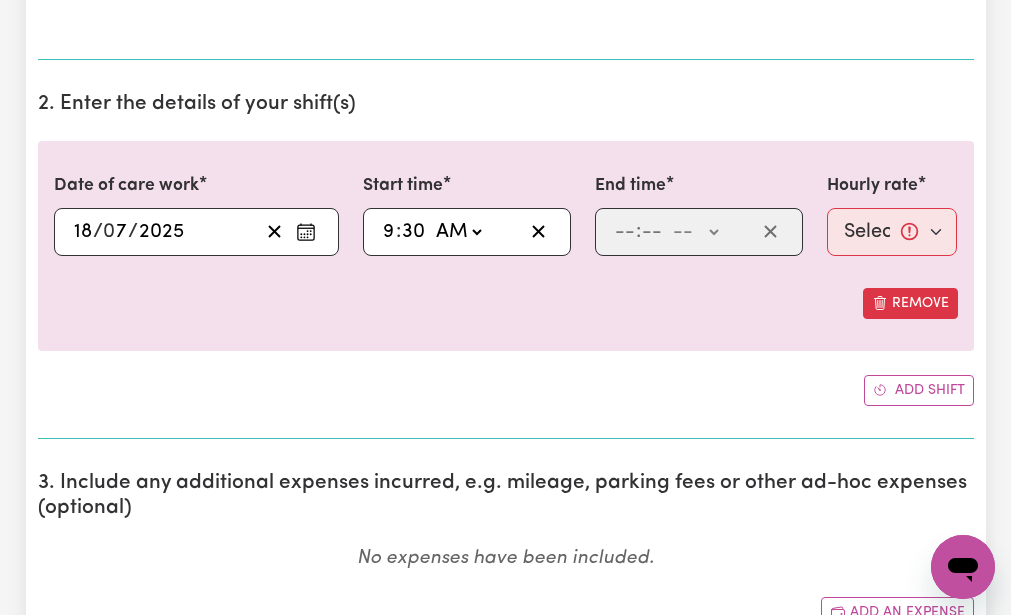 click on "-- AM PM" 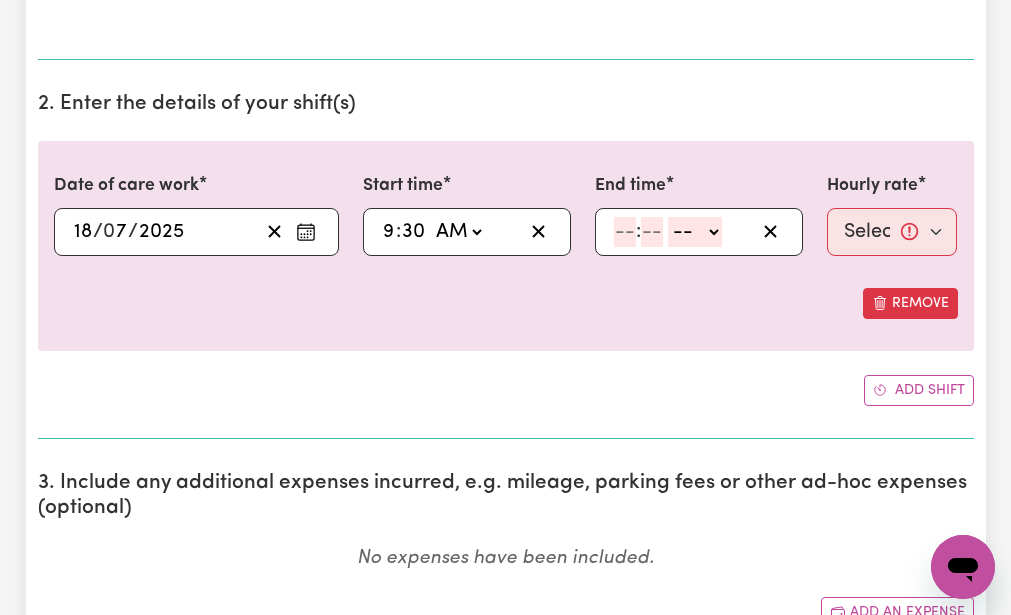 click 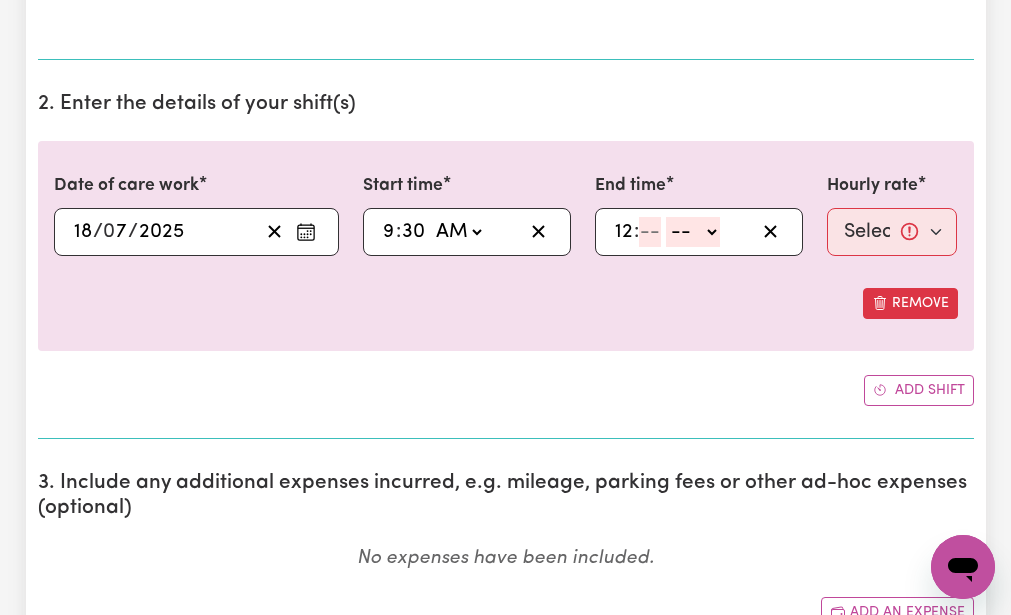 type on "12" 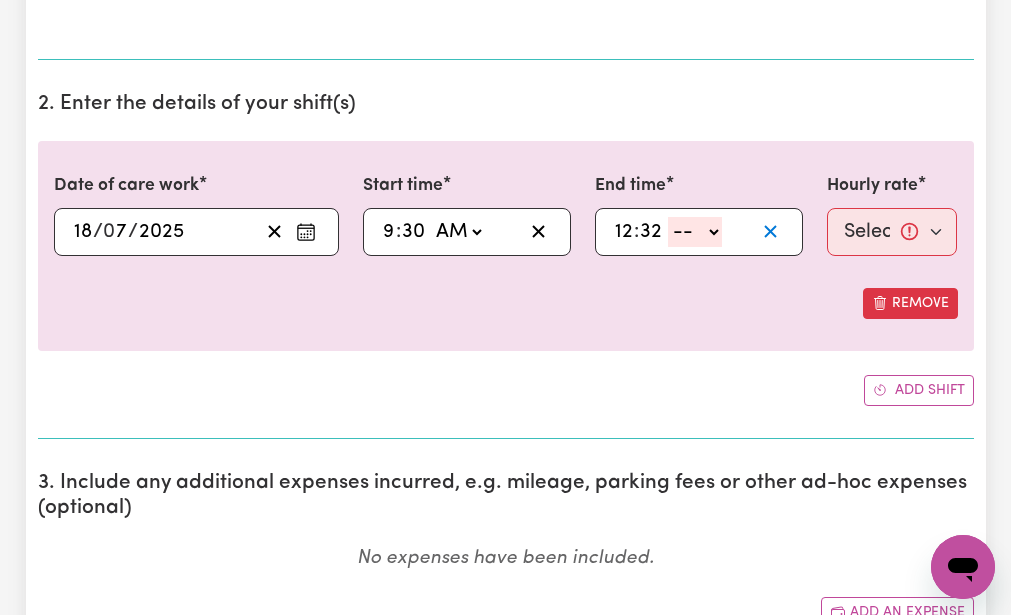 type on "32" 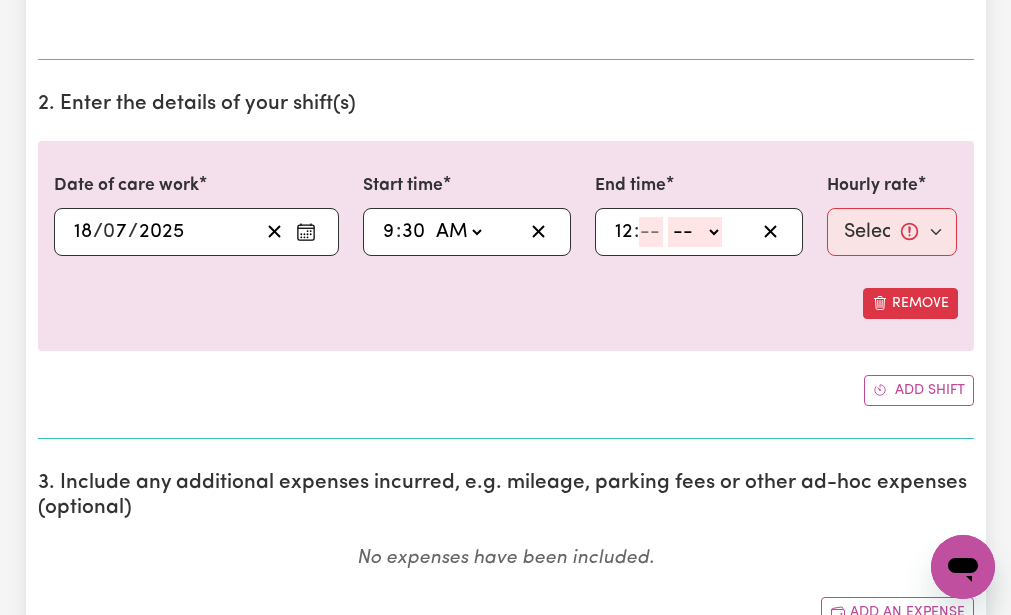 click 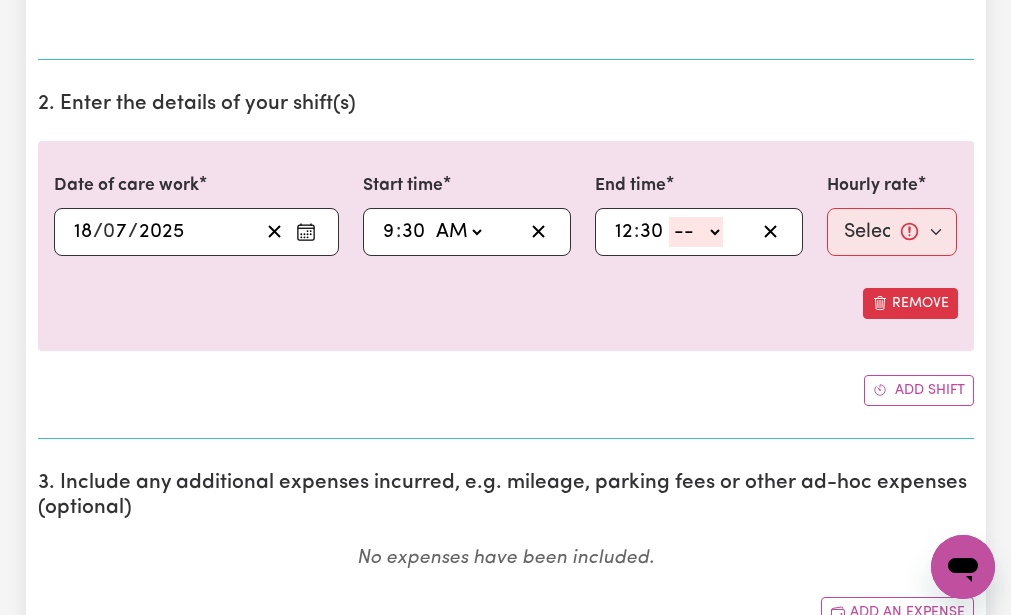 type on "30" 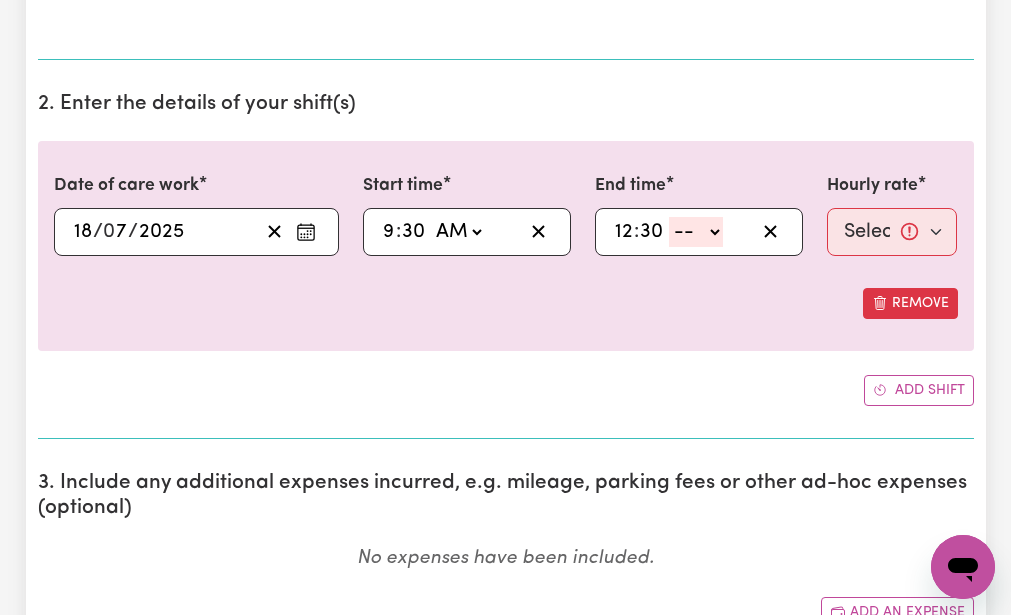 select on "pm" 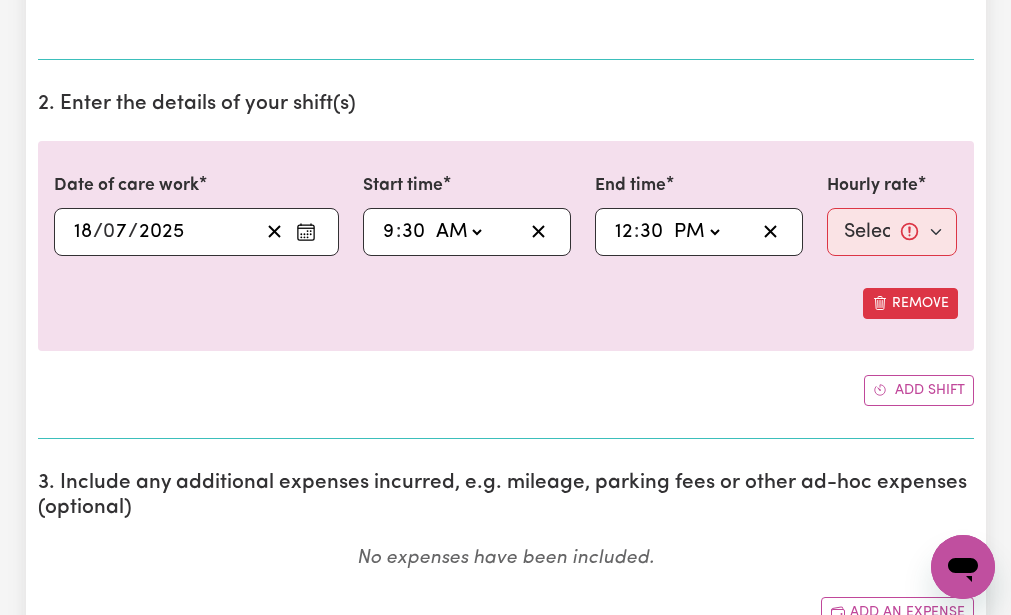 click on "-- AM PM" 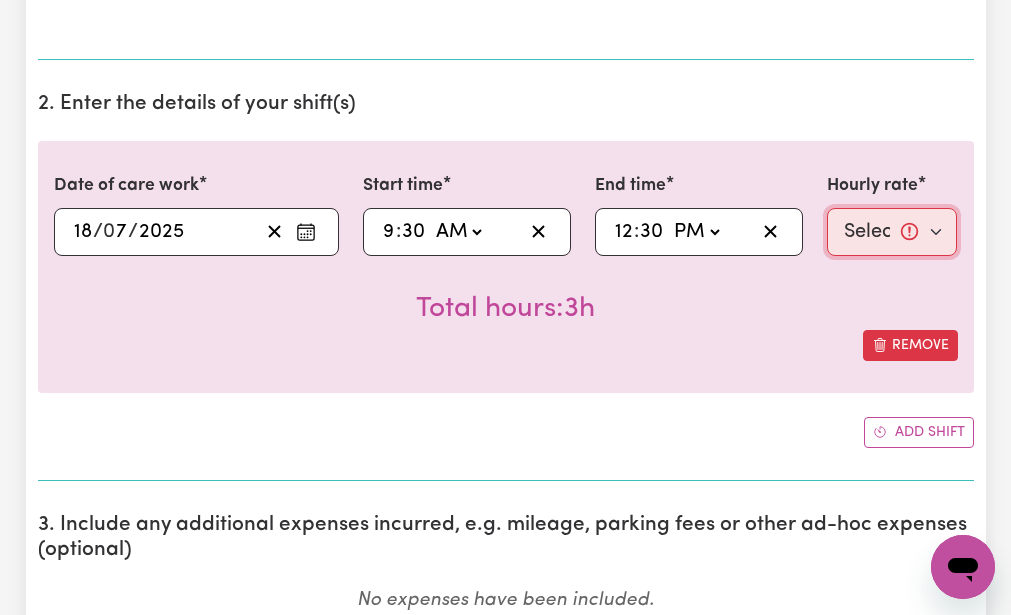 click on "Select rate... $51.98 (Weekday)" at bounding box center [892, 232] 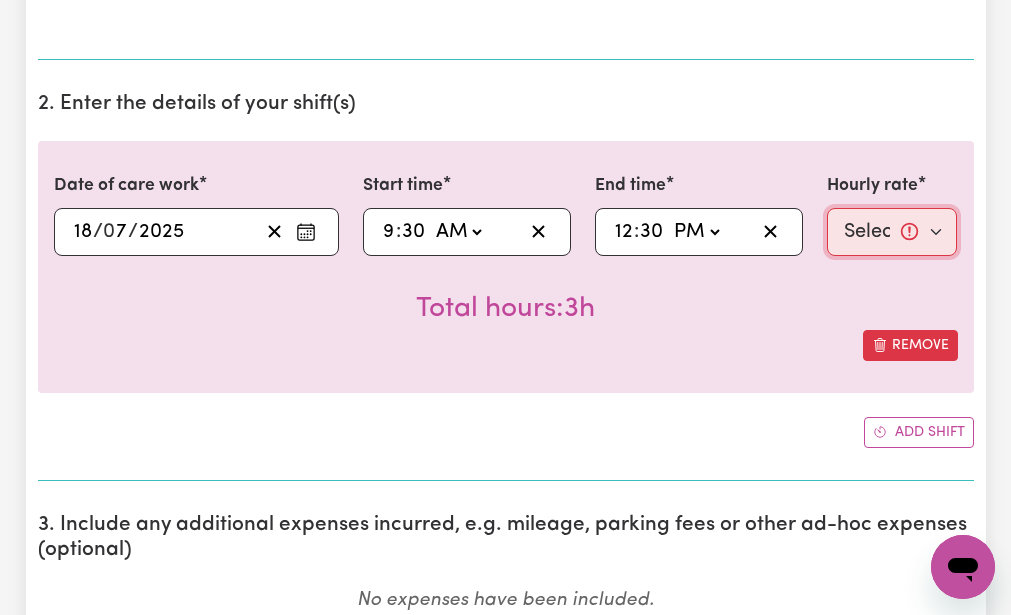 select on "51.98-Weekday" 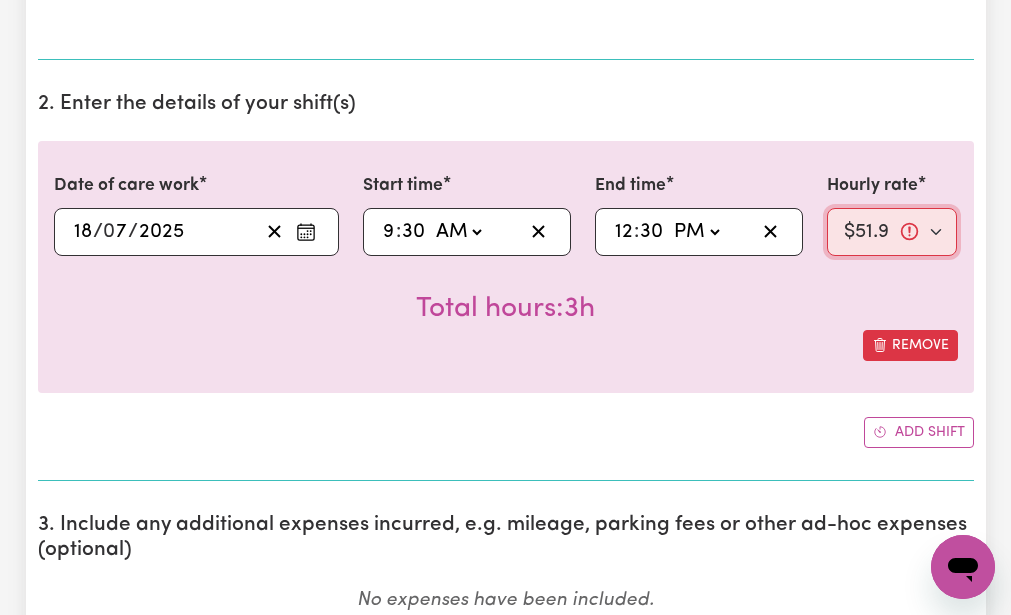 click on "Select rate... $51.98 (Weekday)" at bounding box center [892, 232] 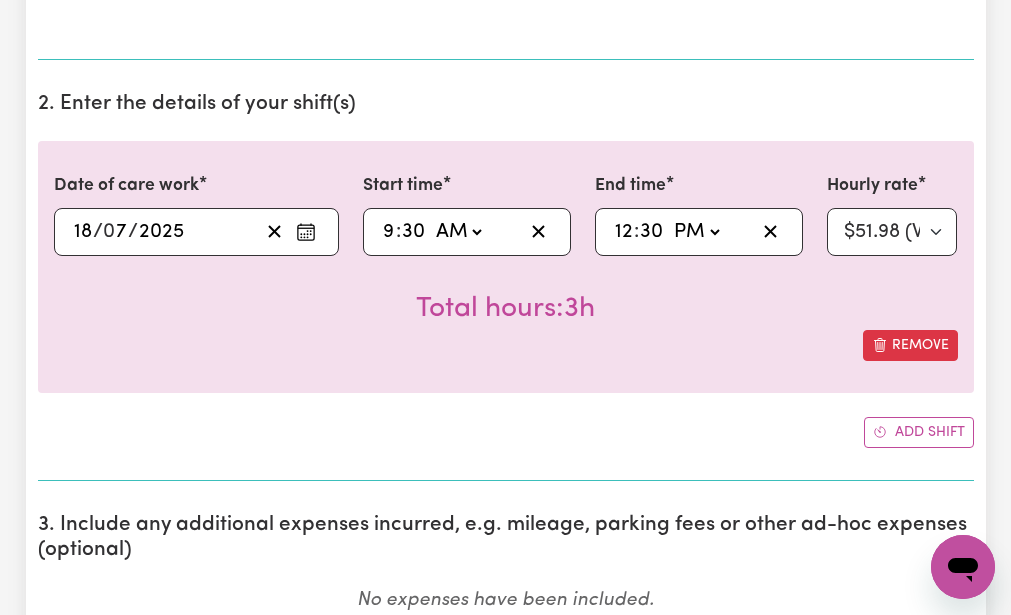 click on "Total hours:  3h" at bounding box center (506, 293) 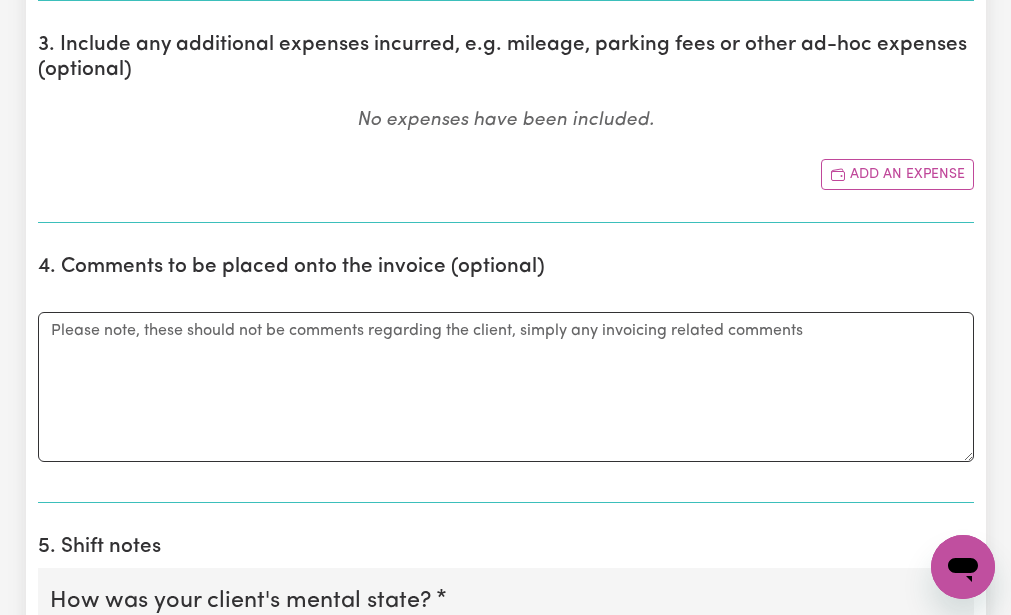 scroll, scrollTop: 1040, scrollLeft: 0, axis: vertical 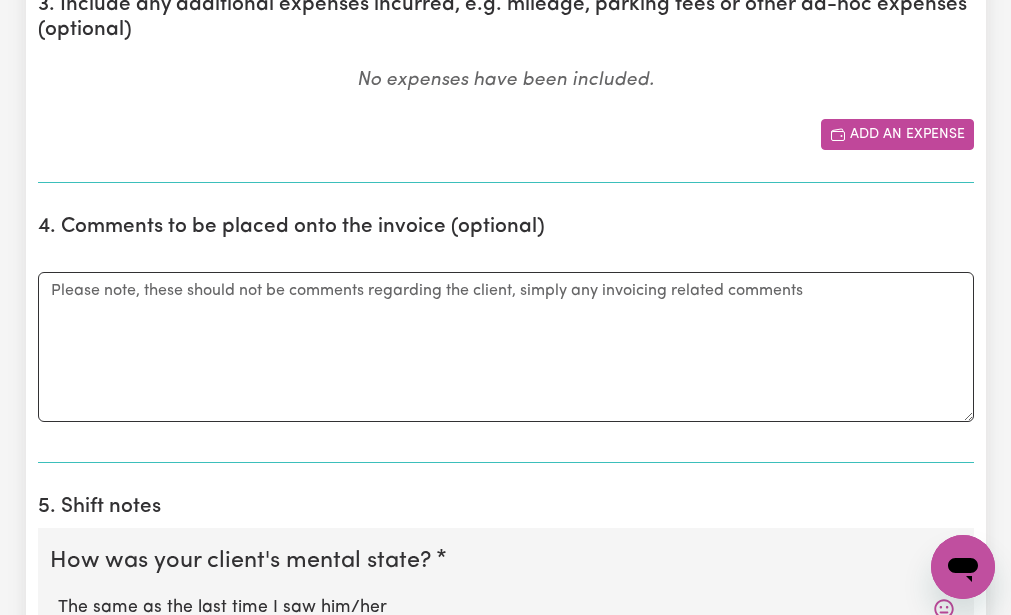 click on "Add an expense" at bounding box center [897, 134] 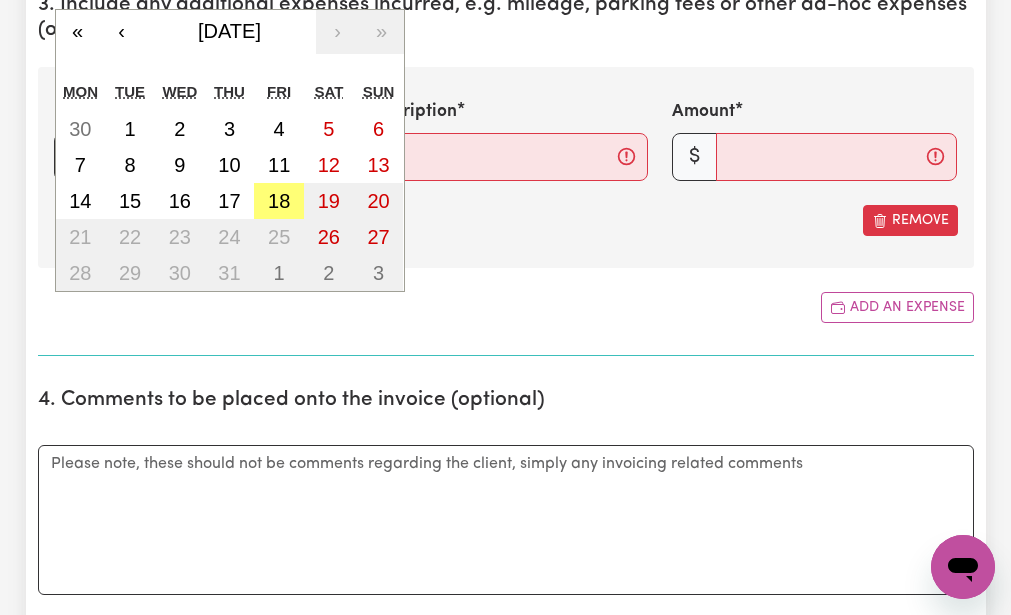 click on "/ / « ‹ [DATE] › » Mon Tue Wed Thu Fri Sat Sun 30 1 2 3 4 5 6 7 8 9 10 11 12 13 14 15 16 17 18 19 20 21 22 23 24 25 26 27 28 29 30 31 1 2 3" at bounding box center [196, 157] 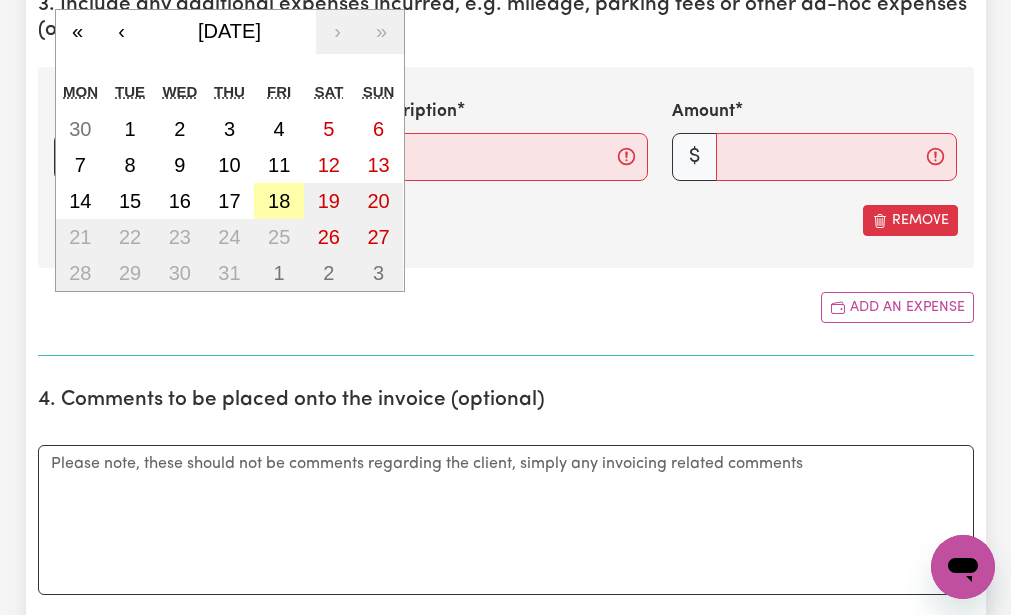 click on "18" at bounding box center (279, 201) 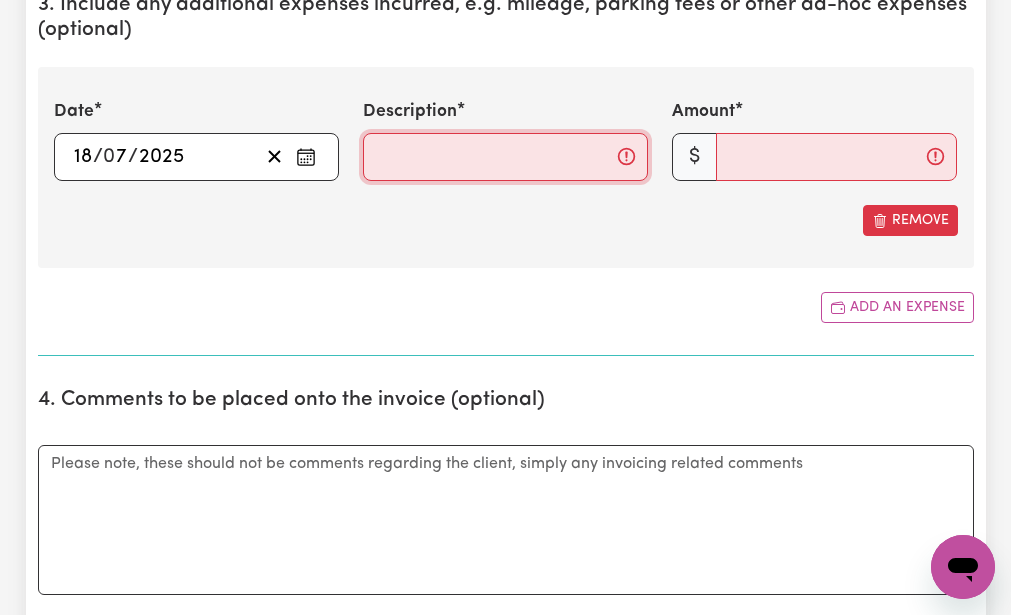 click on "Description" at bounding box center (505, 157) 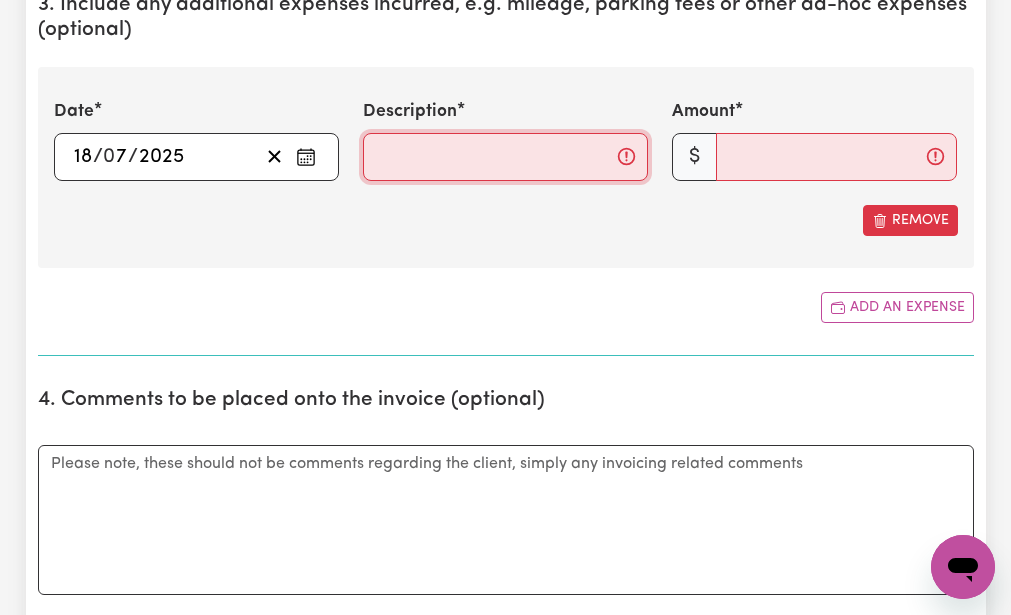type on "mileage 17km" 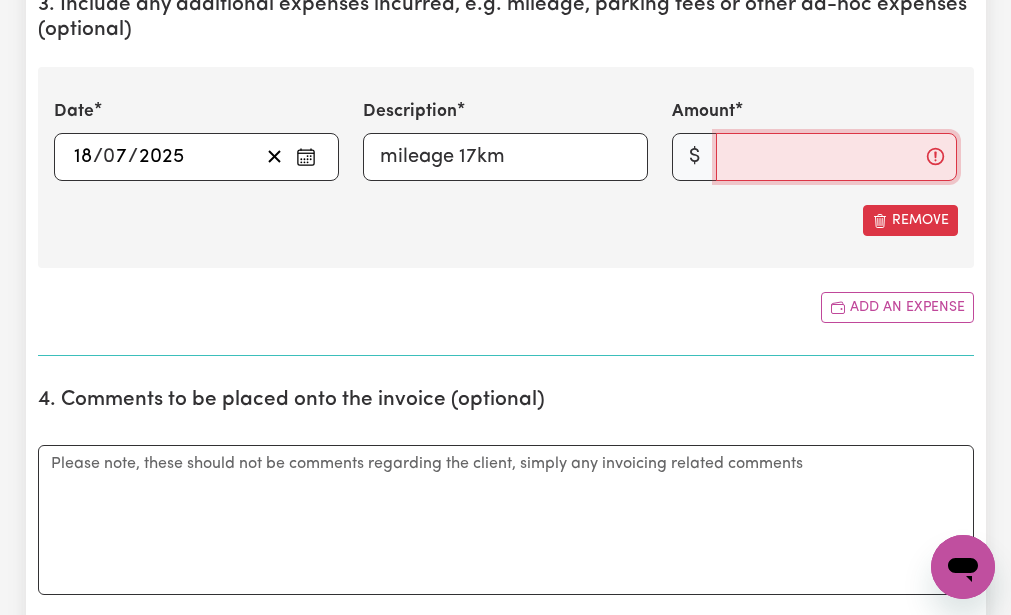 click on "Amount" at bounding box center [836, 157] 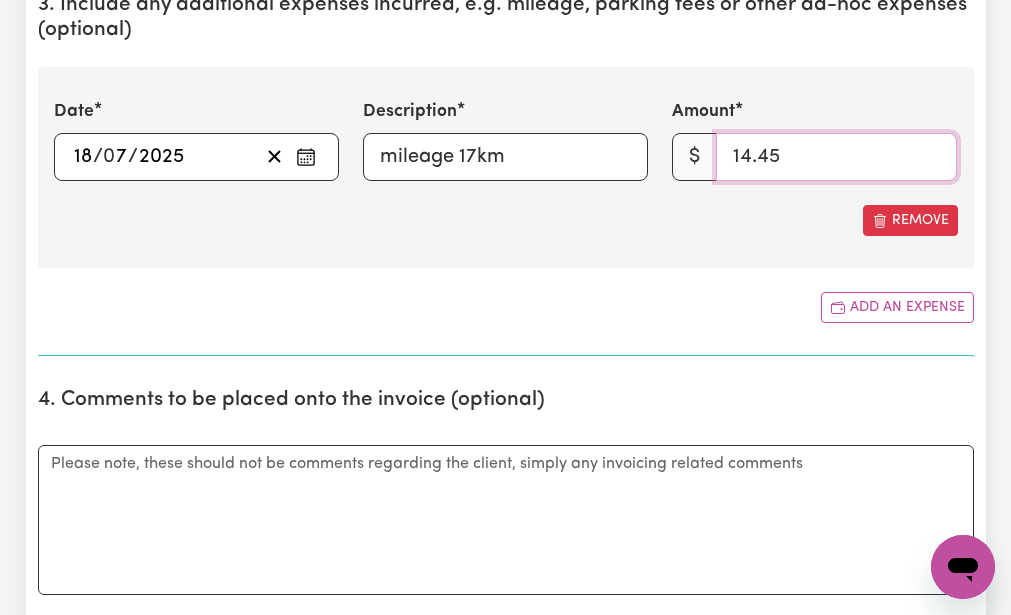 type on "14.45" 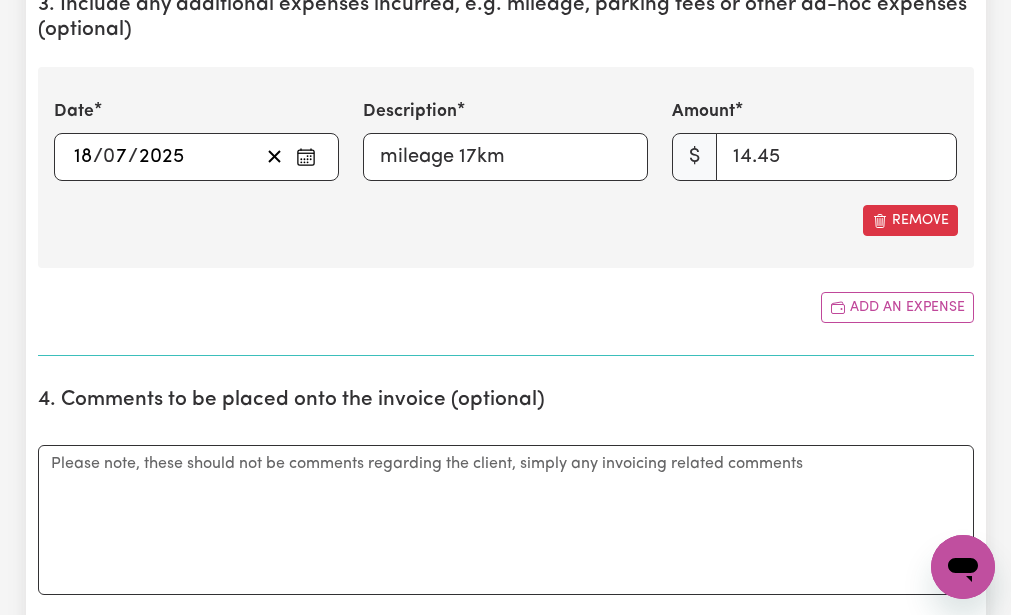 click on "3. Include any additional expenses incurred, e.g. mileage, parking fees or other ad-hoc expenses (optional) Date [DATE] 18 / 0 7 / 2025 « ‹ [DATE] › » Mon Tue Wed Thu Fri Sat Sun 30 1 2 3 4 5 6 7 8 9 10 11 12 13 14 15 16 17 18 19 20 21 22 23 24 25 26 27 28 29 30 31 1 2 3 Description mileage 17km Amount $ 14.45 Remove Add an expense" at bounding box center (506, 166) 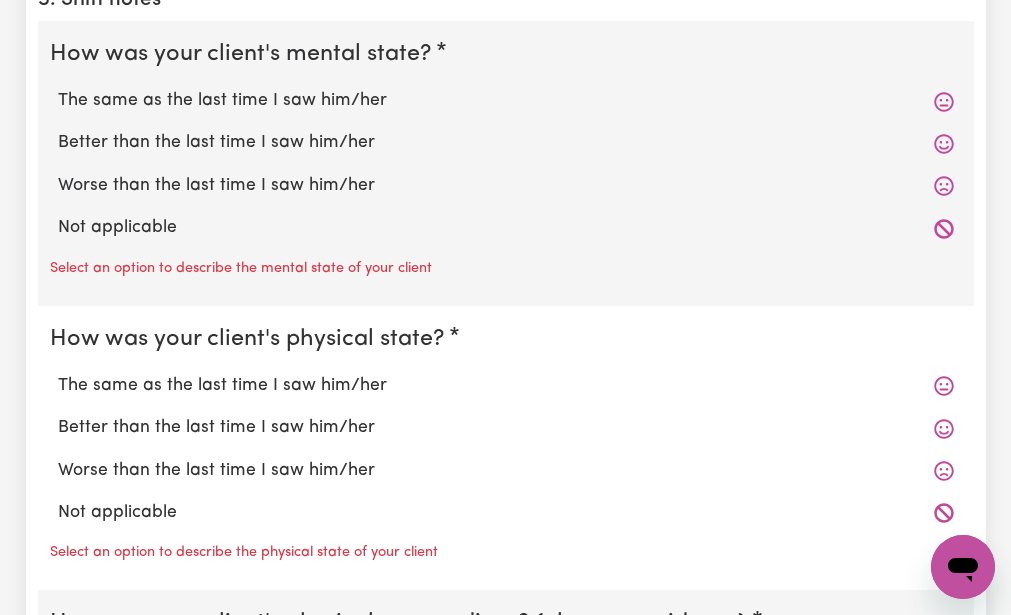 scroll, scrollTop: 1760, scrollLeft: 0, axis: vertical 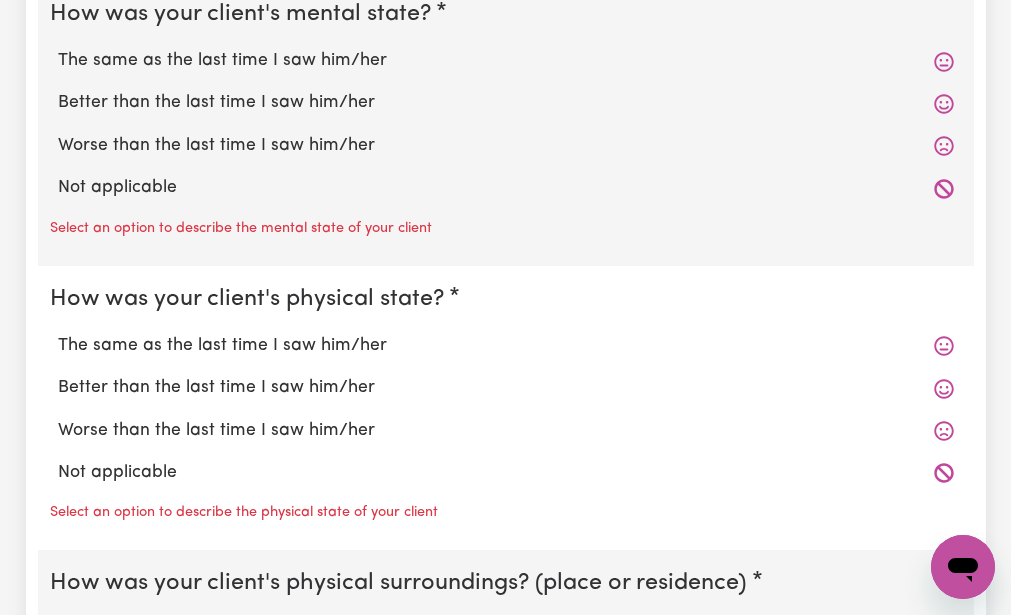 click on "The same as the last time I saw him/her" at bounding box center [506, 61] 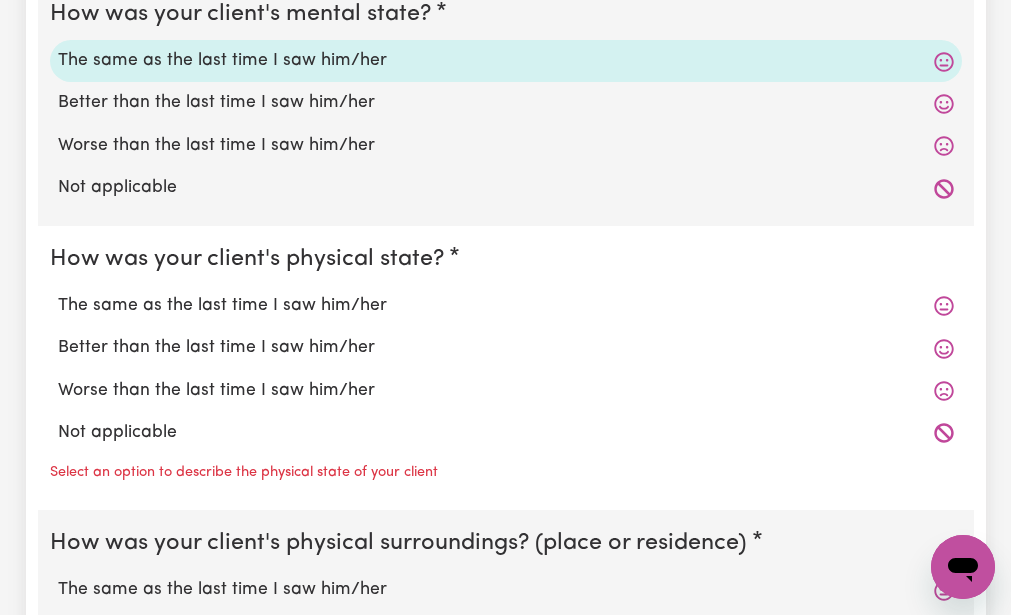 click on "How was your client's physical state? The same as the last time I saw him/her Better than the last time I saw him/her Worse than the last time I saw him/her Not applicable Select an option to describe the physical state of your client" at bounding box center (506, 368) 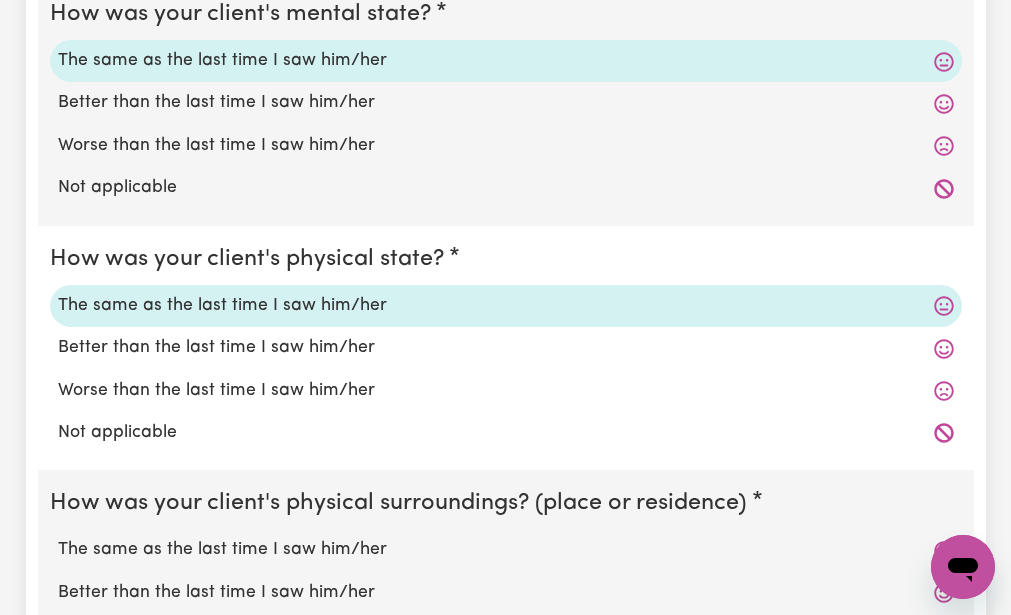 click on "How was your client's physical state? The same as the last time I saw him/her Better than the last time I saw him/her Worse than the last time I saw him/her Not applicable" at bounding box center [506, 348] 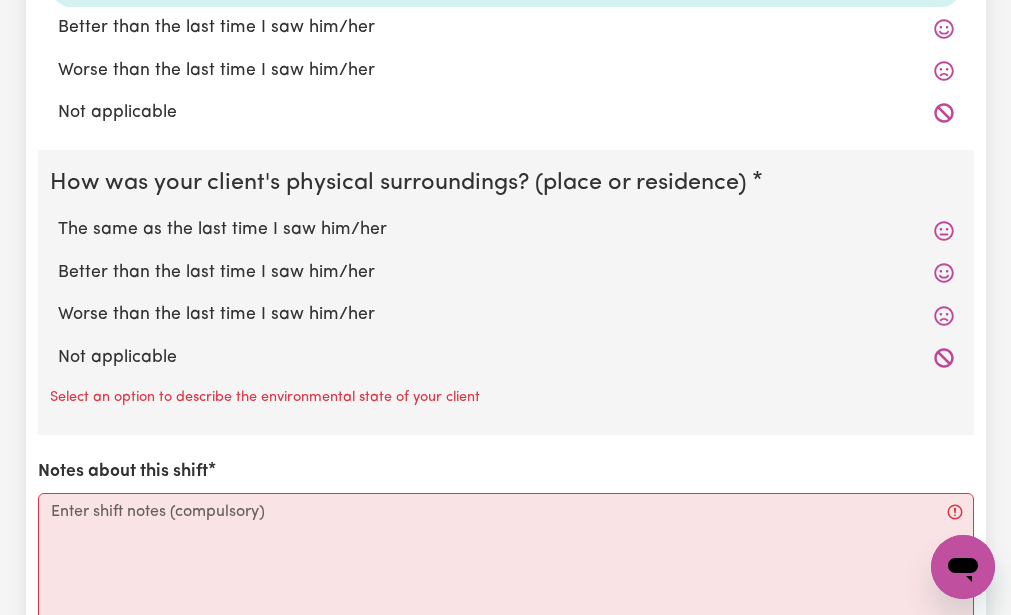 scroll, scrollTop: 2120, scrollLeft: 0, axis: vertical 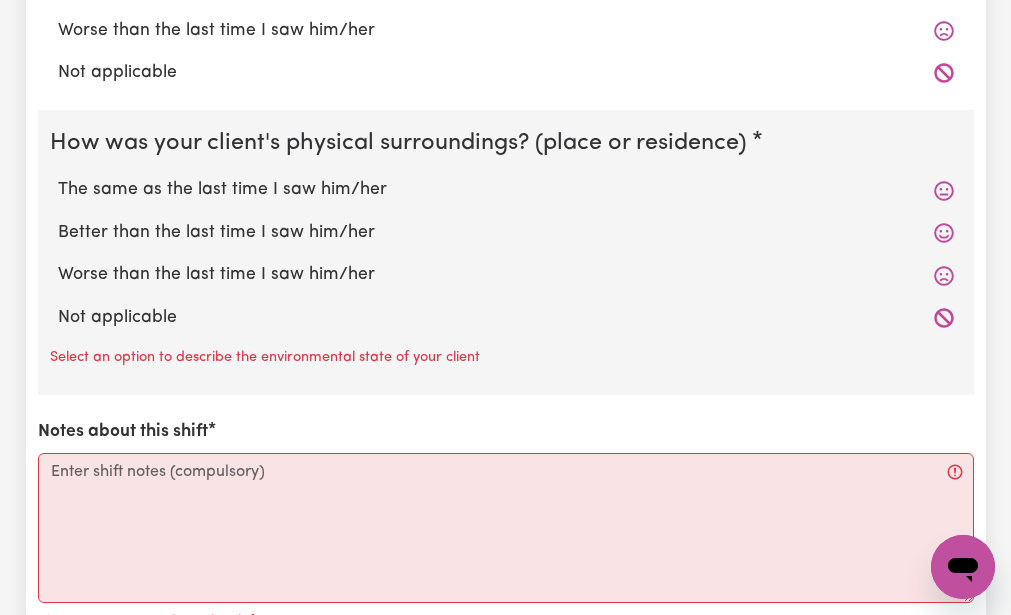 click on "The same as the last time I saw him/her" at bounding box center [506, 190] 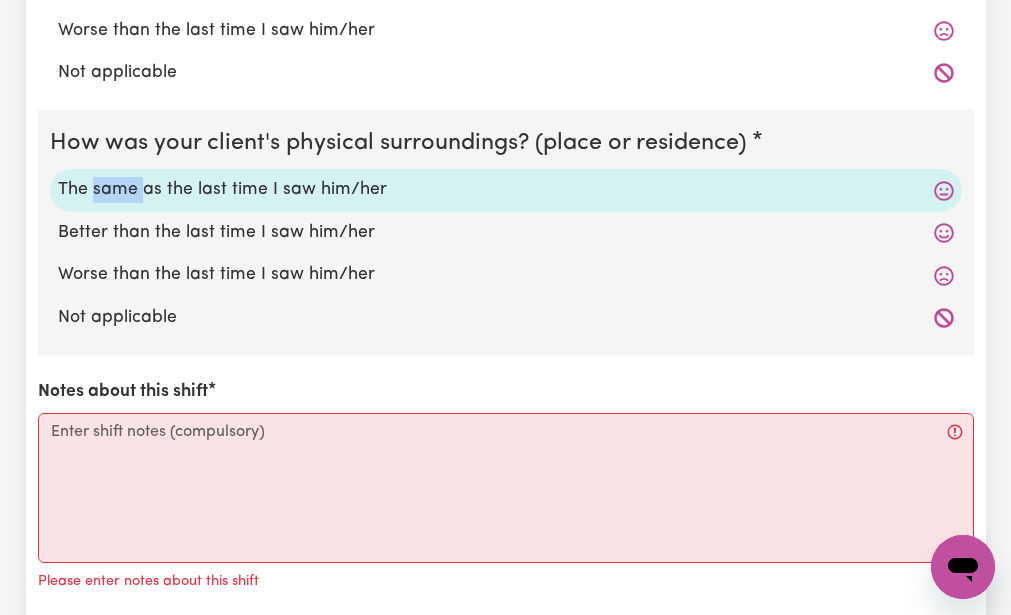 click on "The same as the last time I saw him/her" at bounding box center [506, 190] 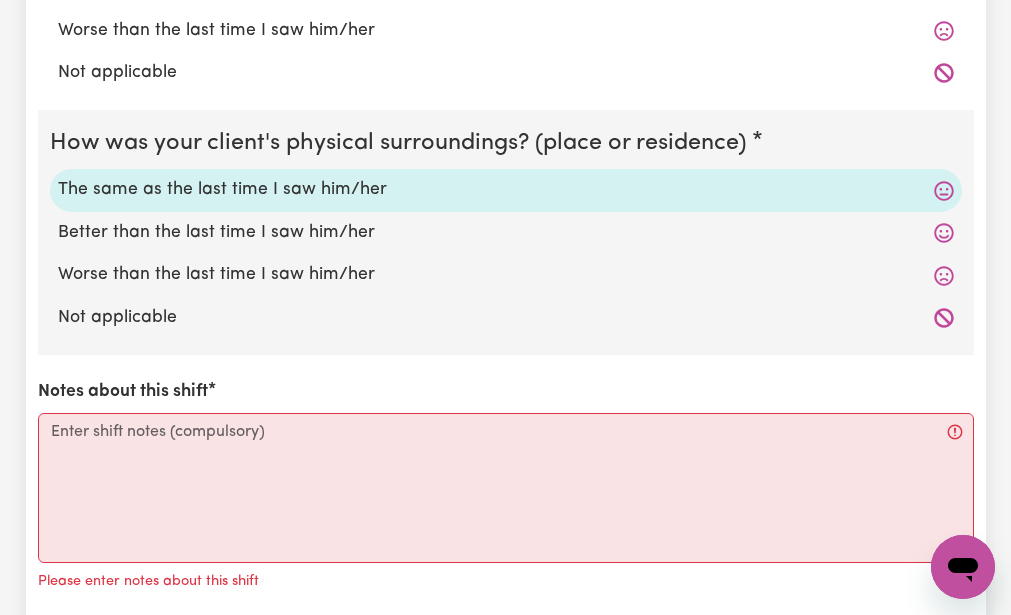 click on "The same as the last time I saw him/her" at bounding box center (506, 190) 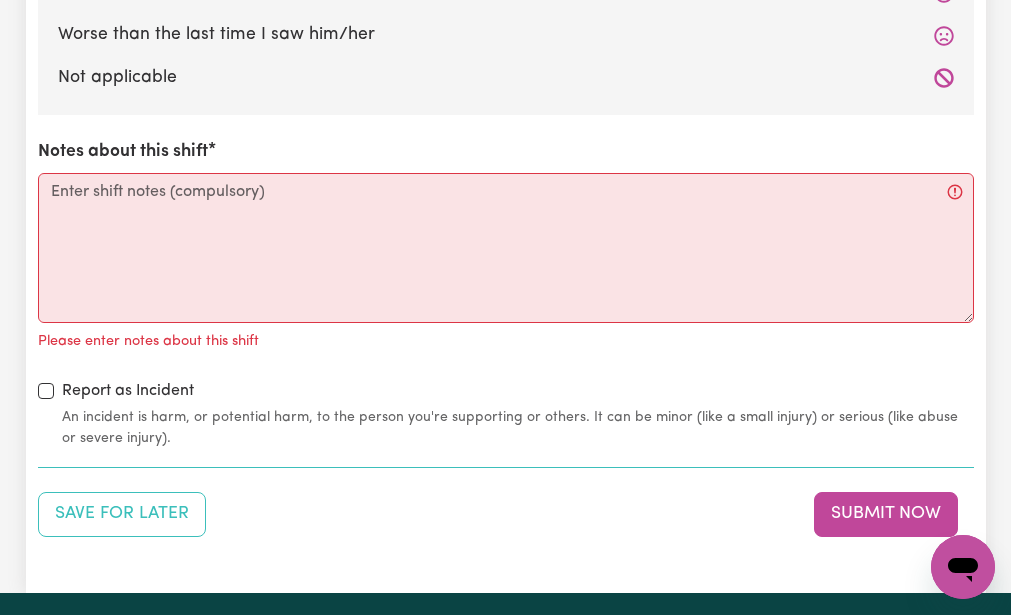 scroll, scrollTop: 2400, scrollLeft: 0, axis: vertical 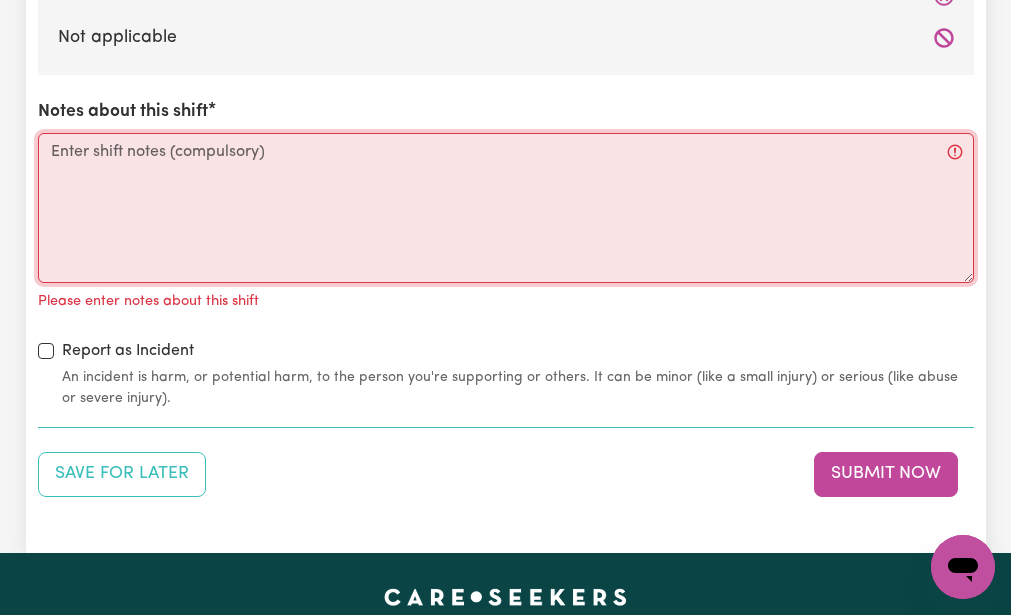 click on "Notes about this shift" at bounding box center (506, 208) 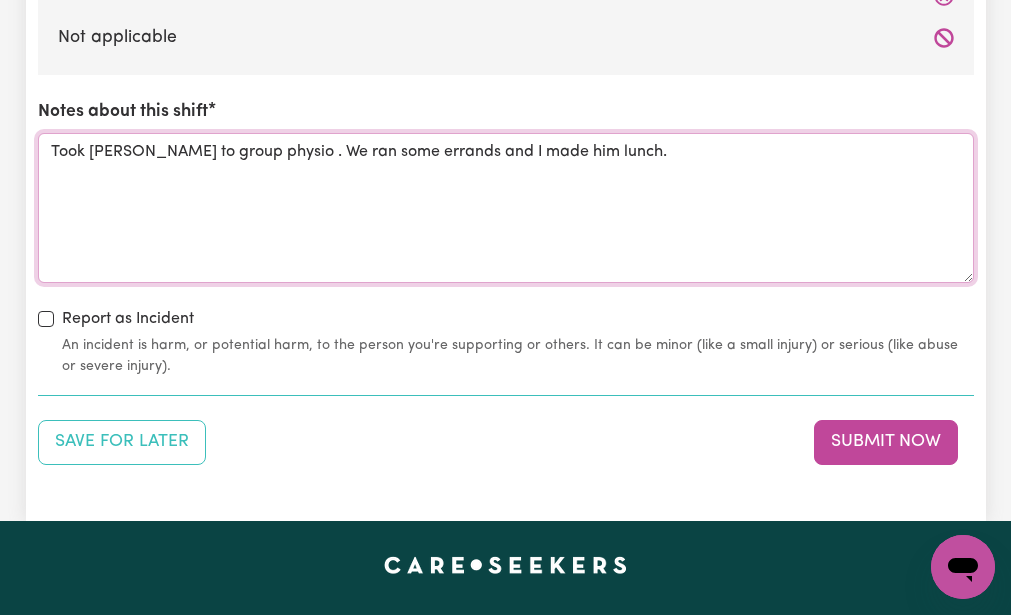 type on "Took [PERSON_NAME] to group physio . We ran some errands and I made him lunch." 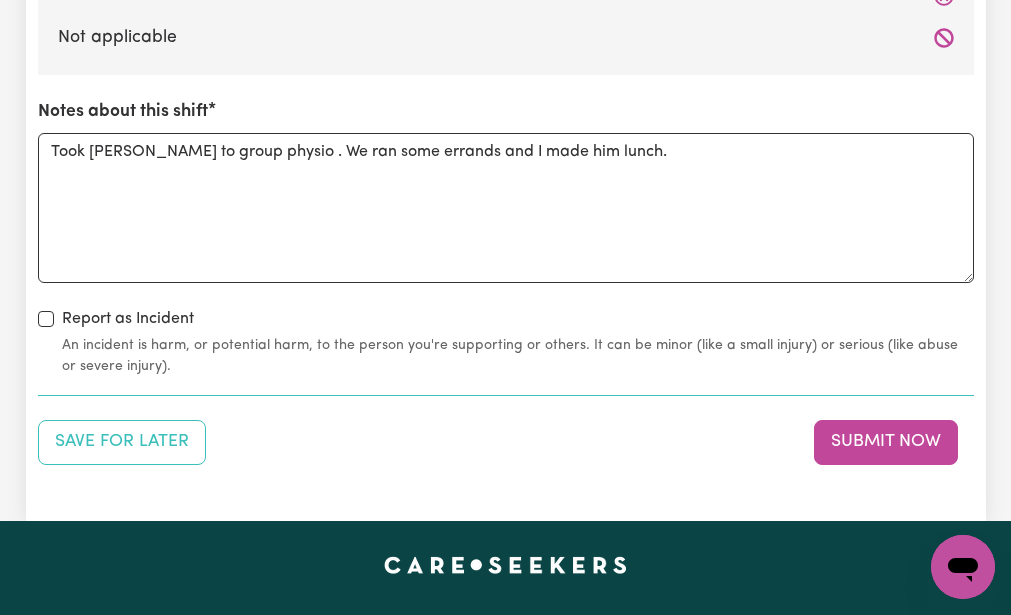click on "How was your client's mental state? The same as the last time I saw him/her Better than the last time I saw him/her Worse than the last time I saw him/her Not applicable How was your client's physical state? The same as the last time I saw him/her Better than the last time I saw him/her Worse than the last time I saw him/her Not applicable How was your client's physical surroundings? (place or residence) The same as the last time I saw him/her Better than the last time I saw him/her Worse than the last time I saw him/her Not applicable Notes about this shift Took [PERSON_NAME] to group physio . We ran some errands and I made him lunch. Report as Incident An incident is harm, or potential harm, to the person you're supporting or others. It can be minor (like a small injury) or serious (like abuse or severe injury)." at bounding box center (506, -141) 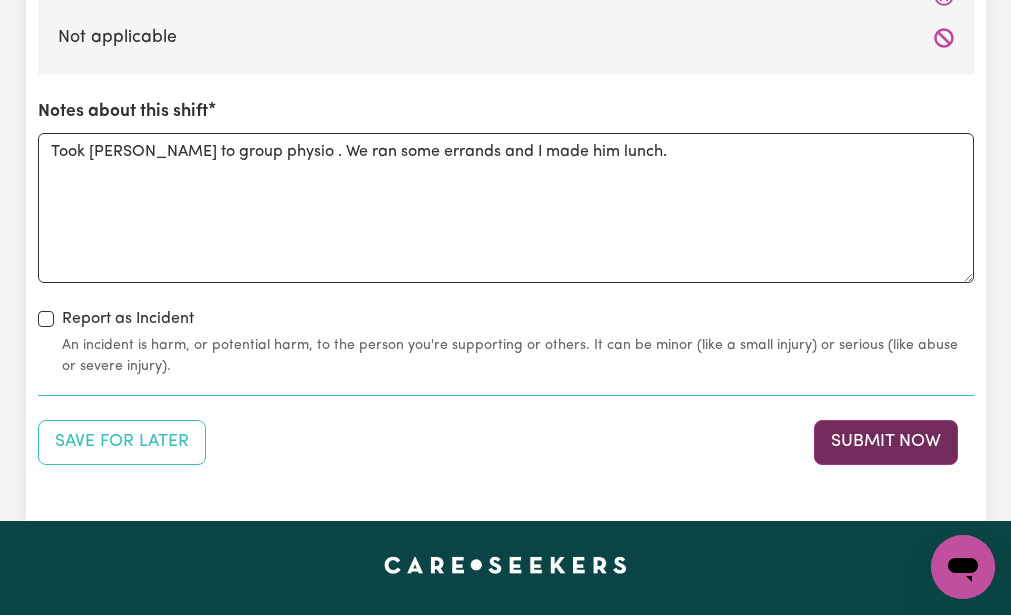 click on "Submit Now" at bounding box center [886, 442] 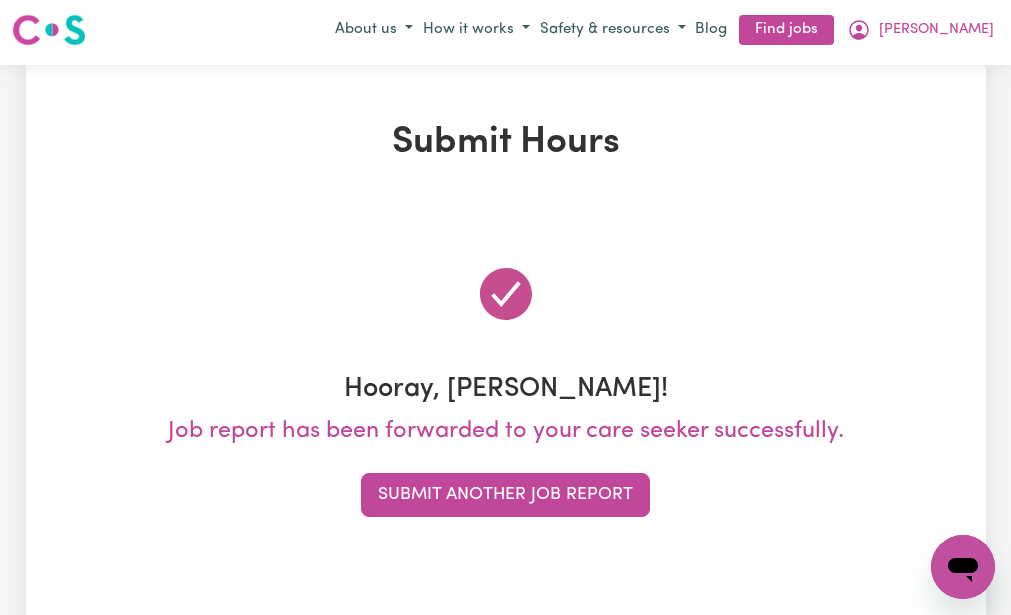 scroll, scrollTop: 0, scrollLeft: 0, axis: both 